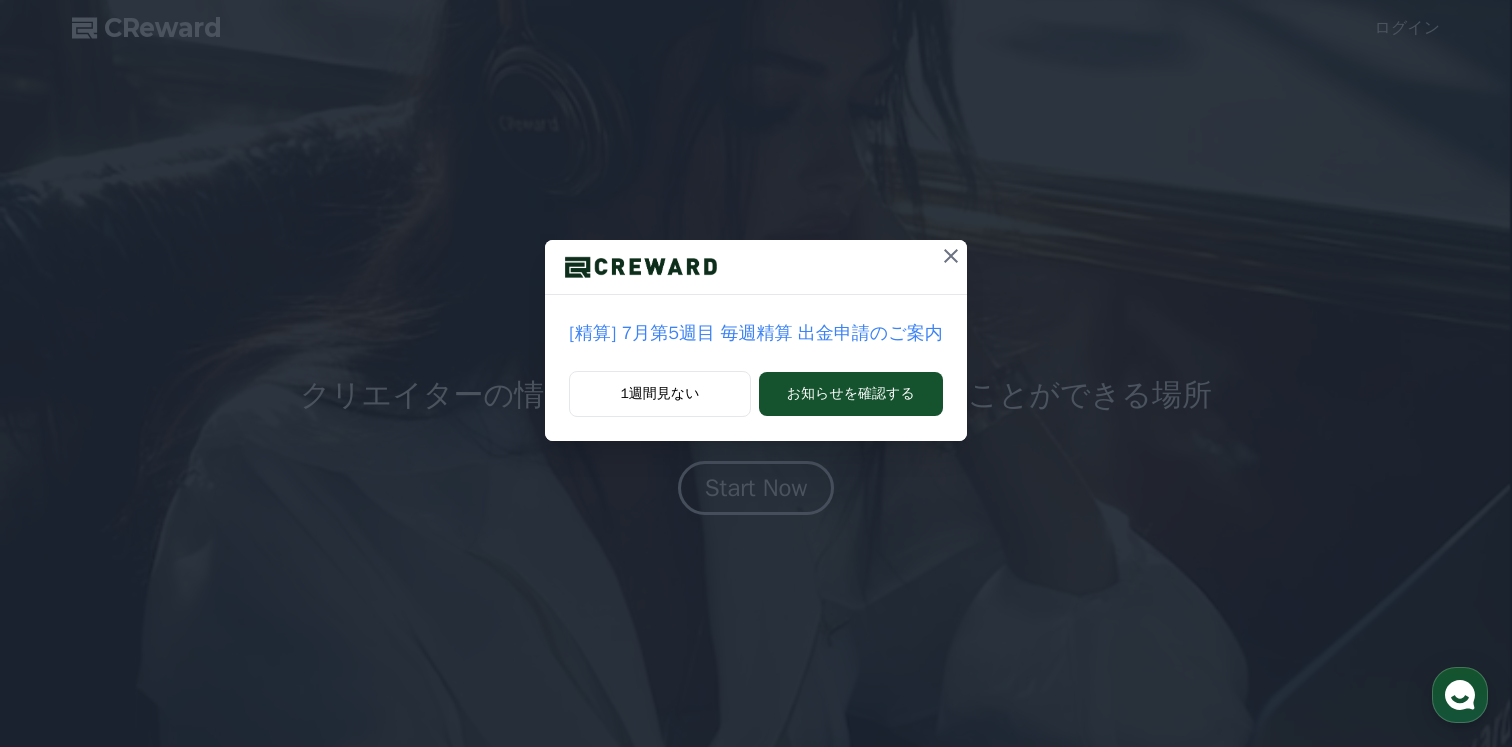 scroll, scrollTop: 0, scrollLeft: 0, axis: both 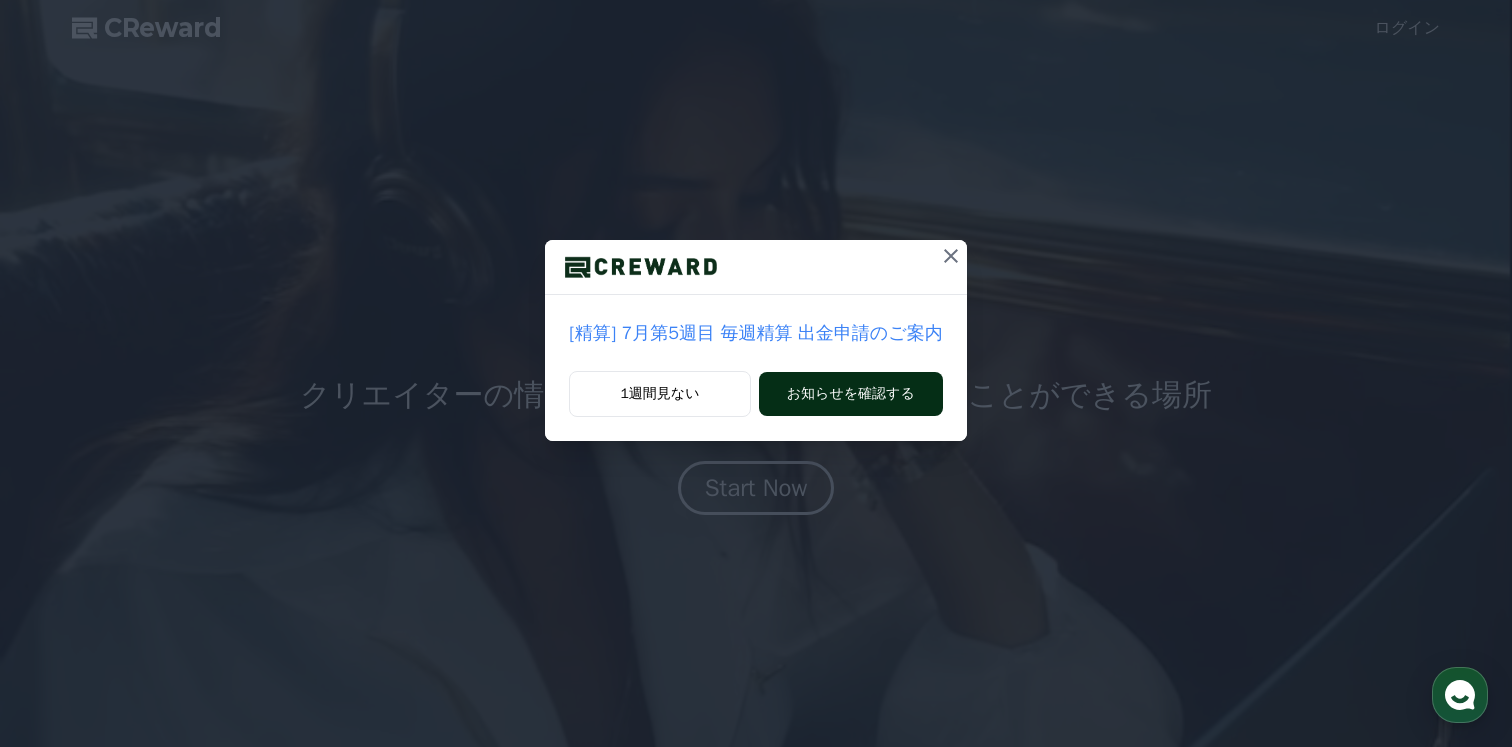 click on "お知らせを確認する" at bounding box center [851, 394] 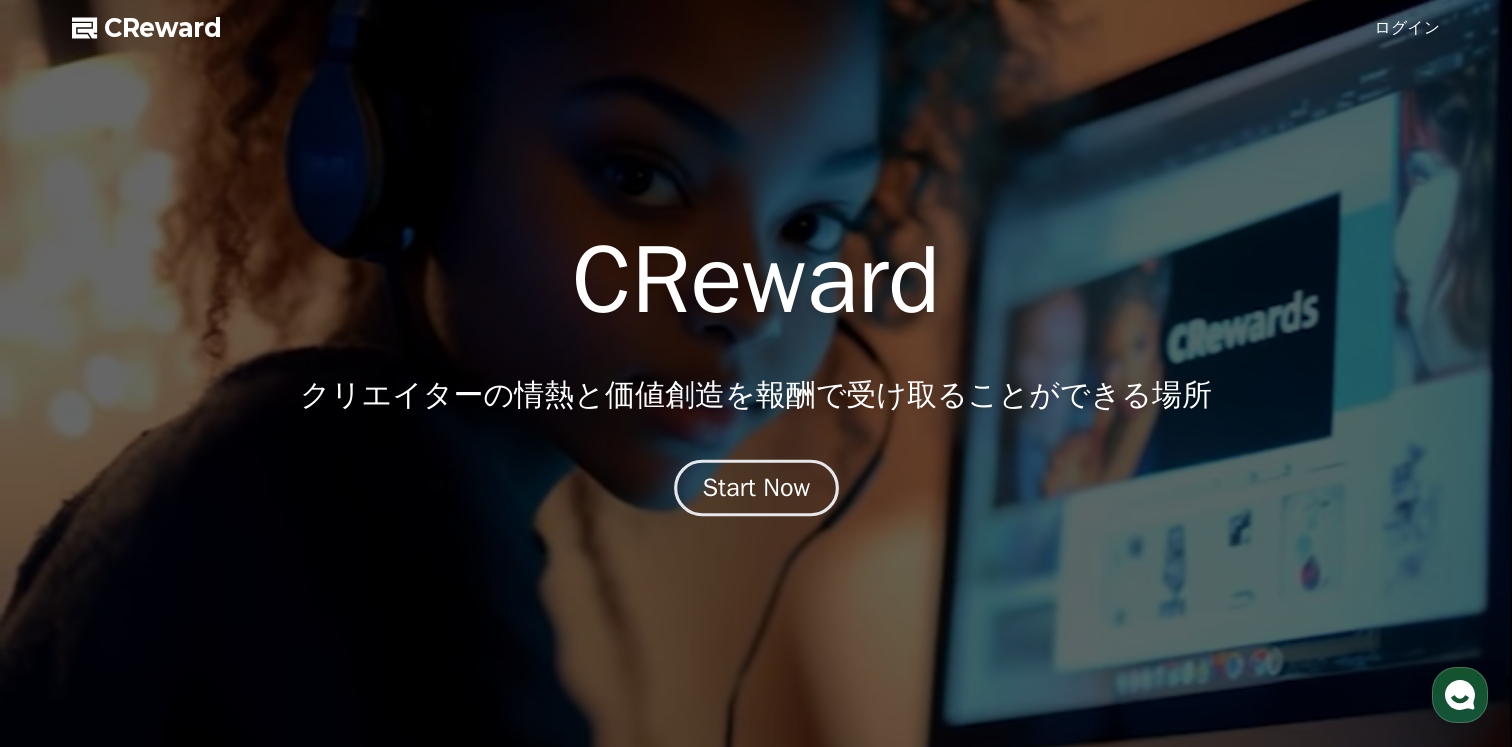 click on "Start Now" at bounding box center [756, 488] 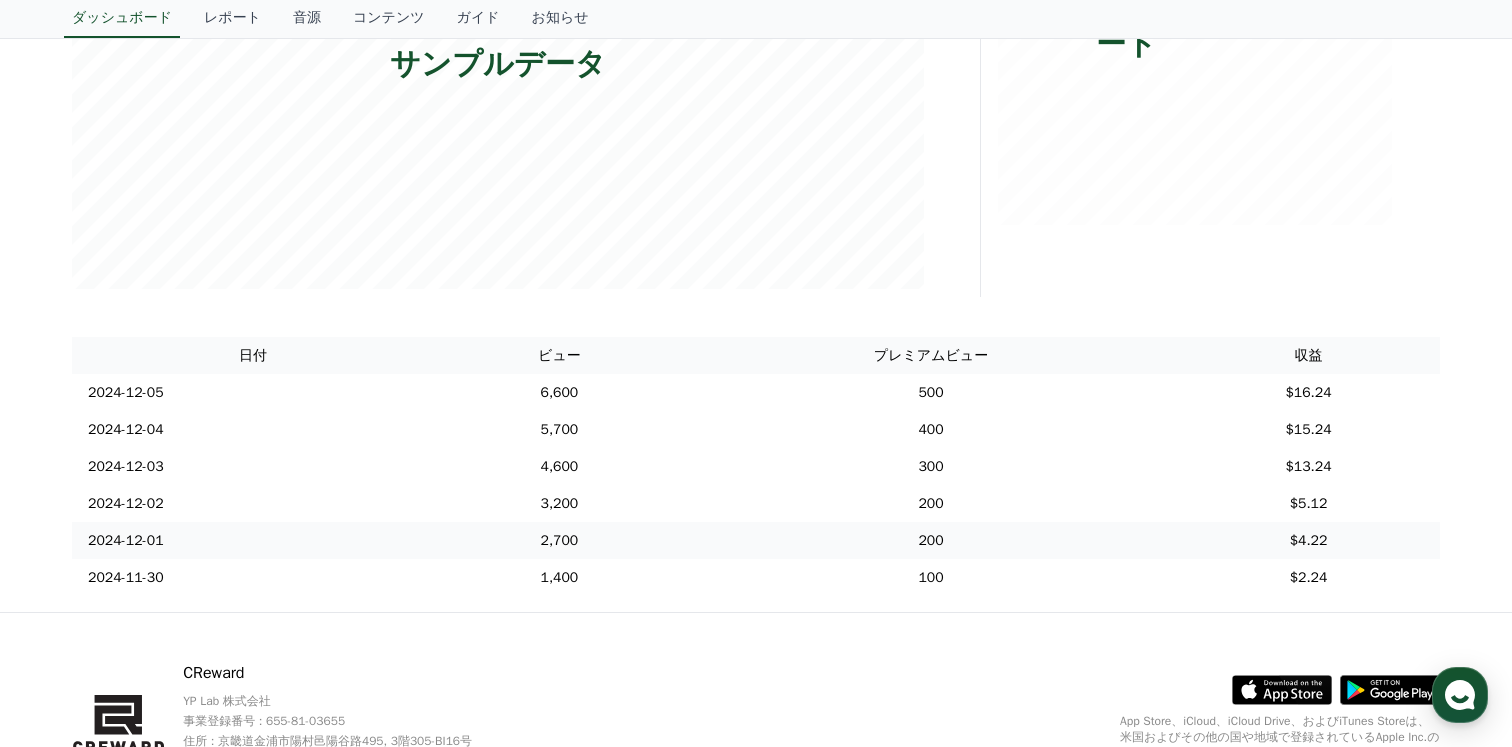 scroll, scrollTop: 0, scrollLeft: 0, axis: both 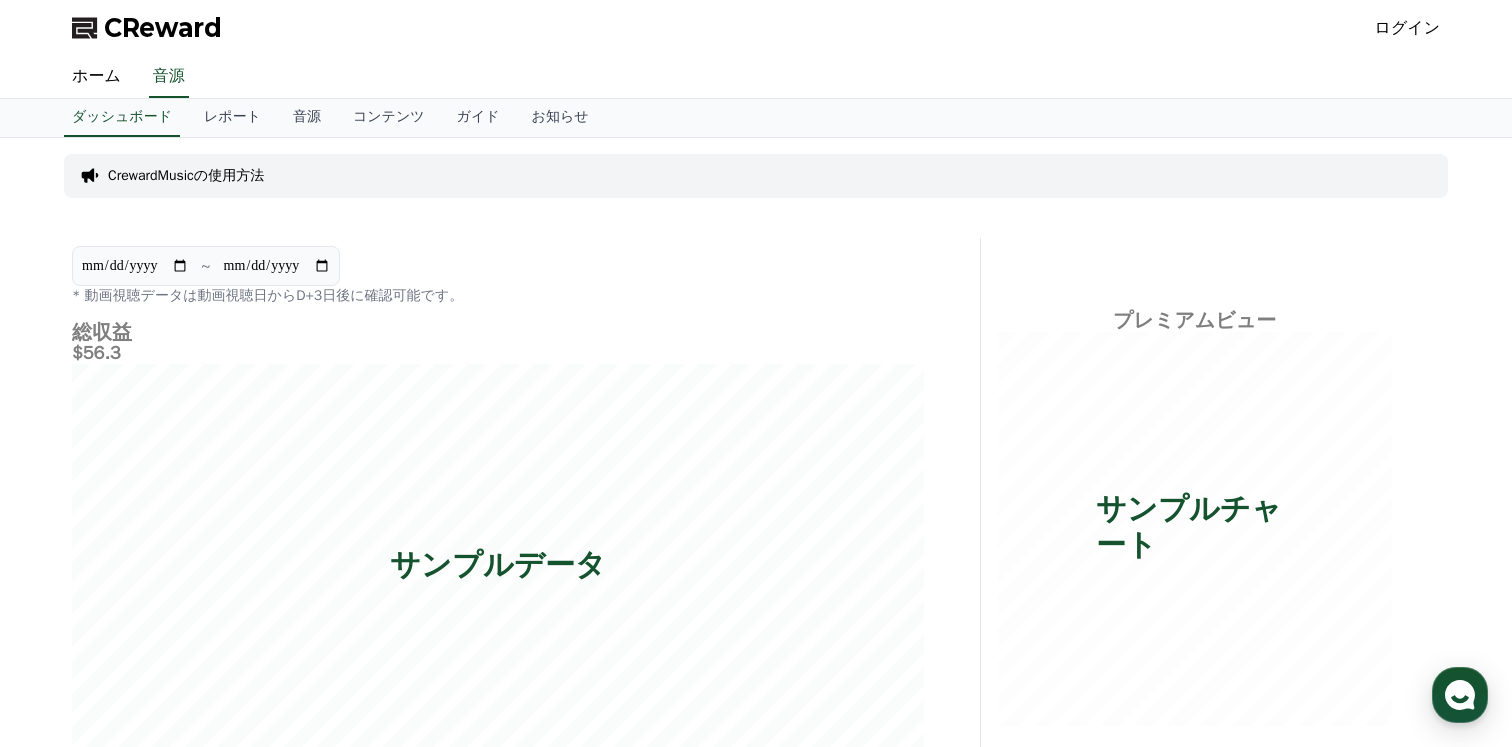 click on "ログイン" at bounding box center [1408, 28] 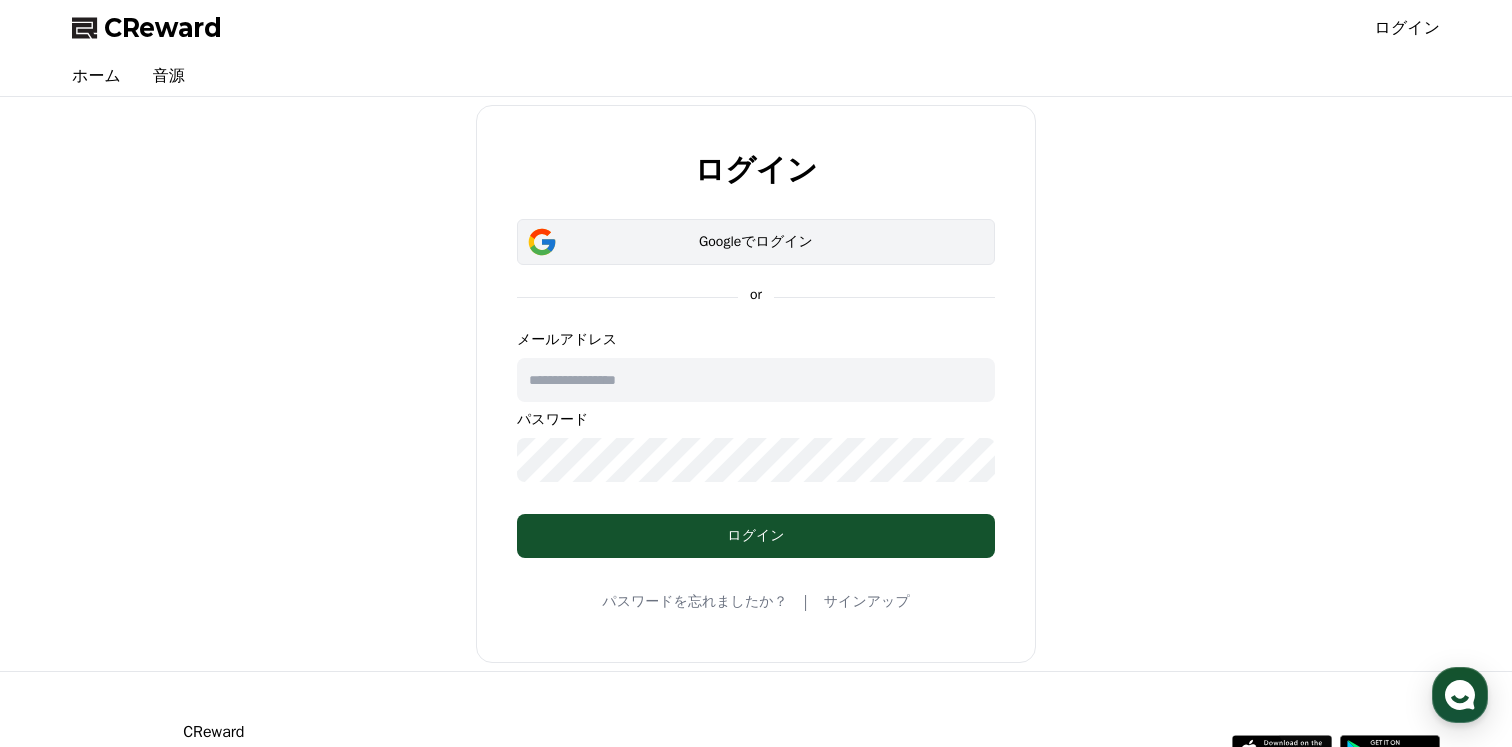click on "Googleでログイン" at bounding box center (756, 242) 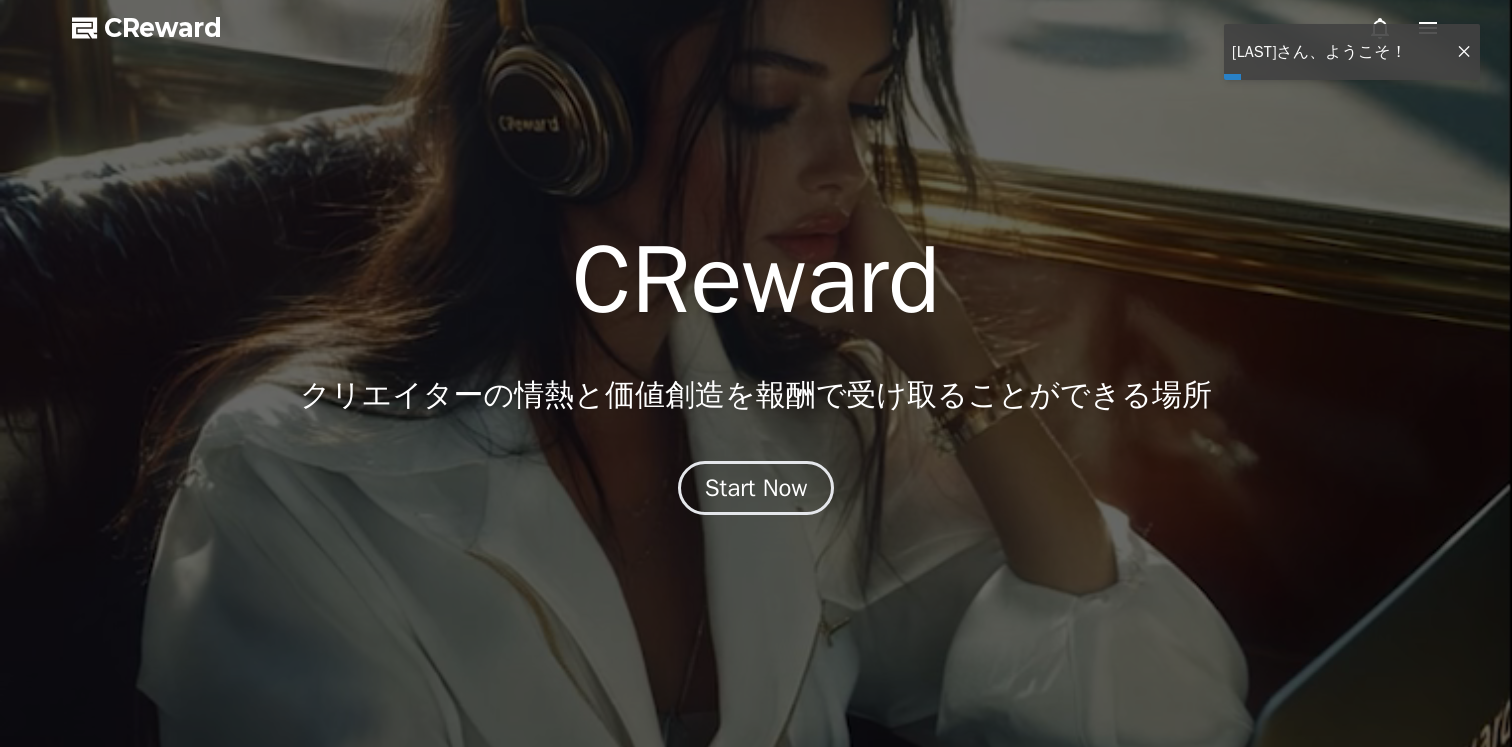 scroll, scrollTop: 0, scrollLeft: 0, axis: both 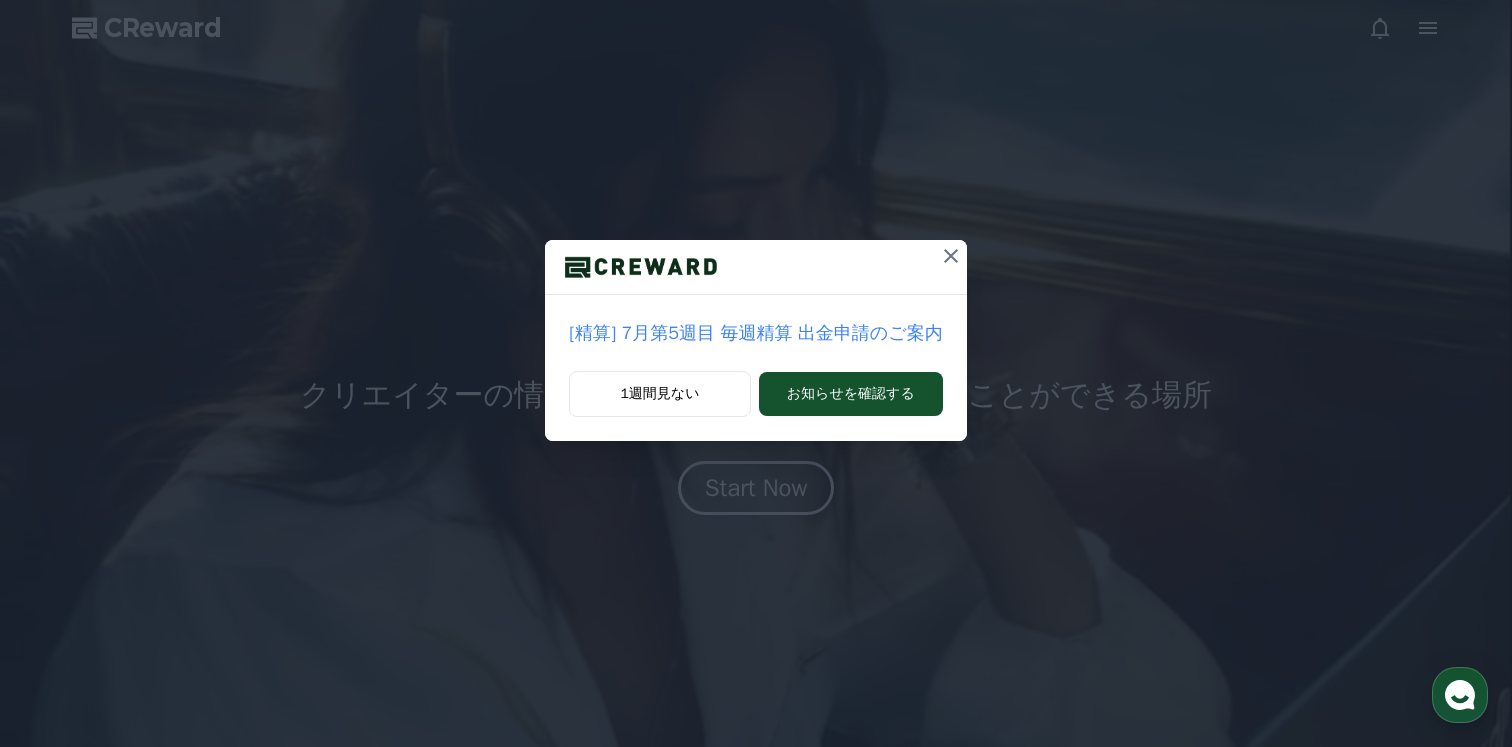 click 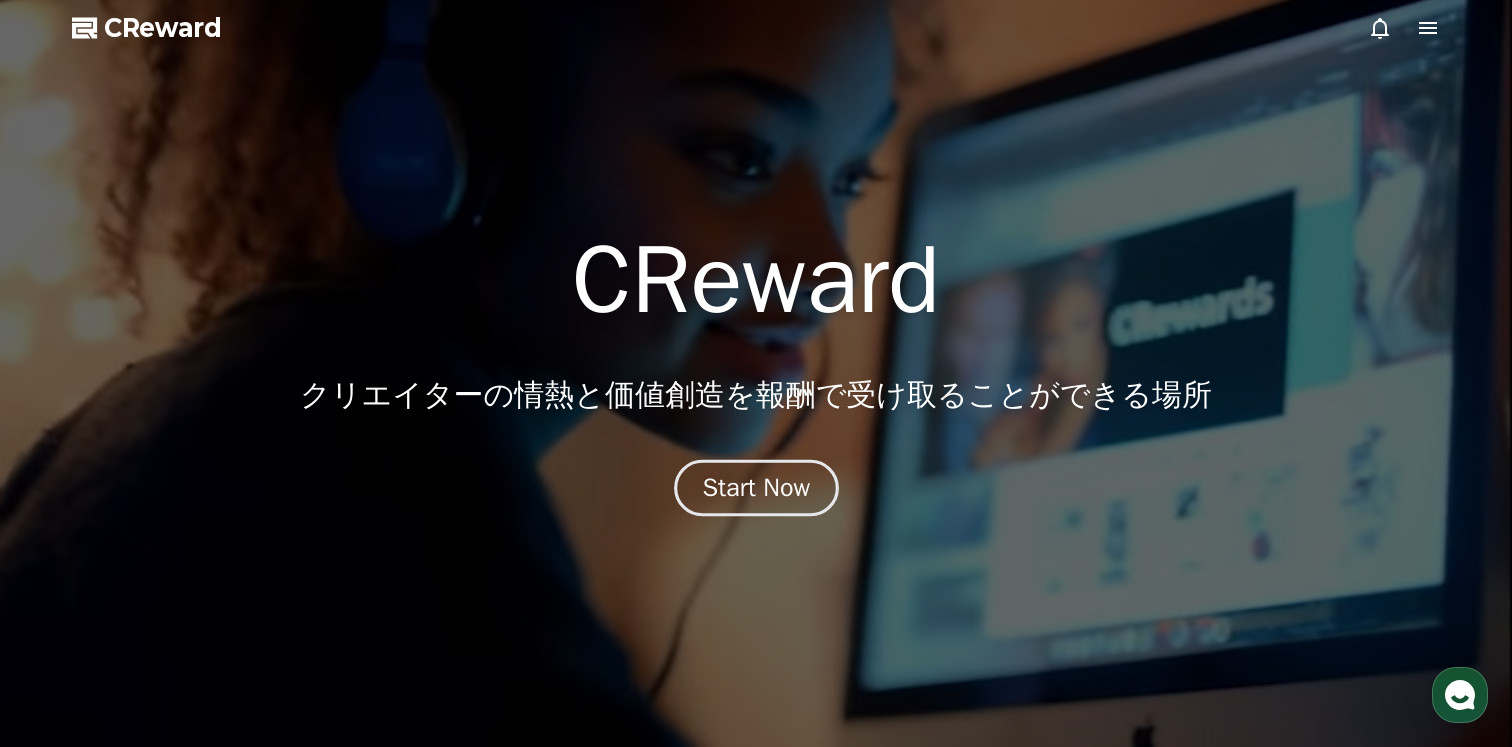 click on "Start Now" at bounding box center [756, 488] 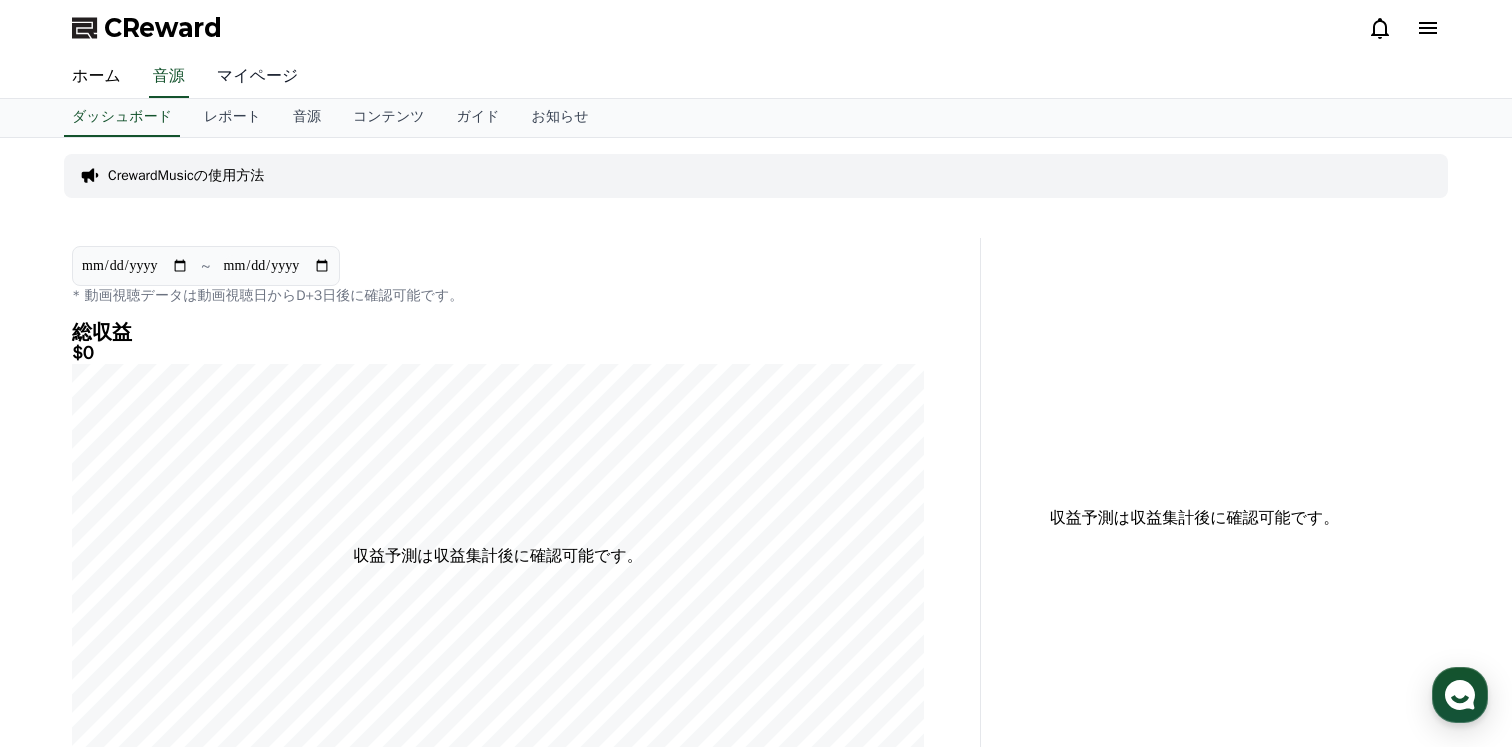 click on "マイページ" at bounding box center [258, 77] 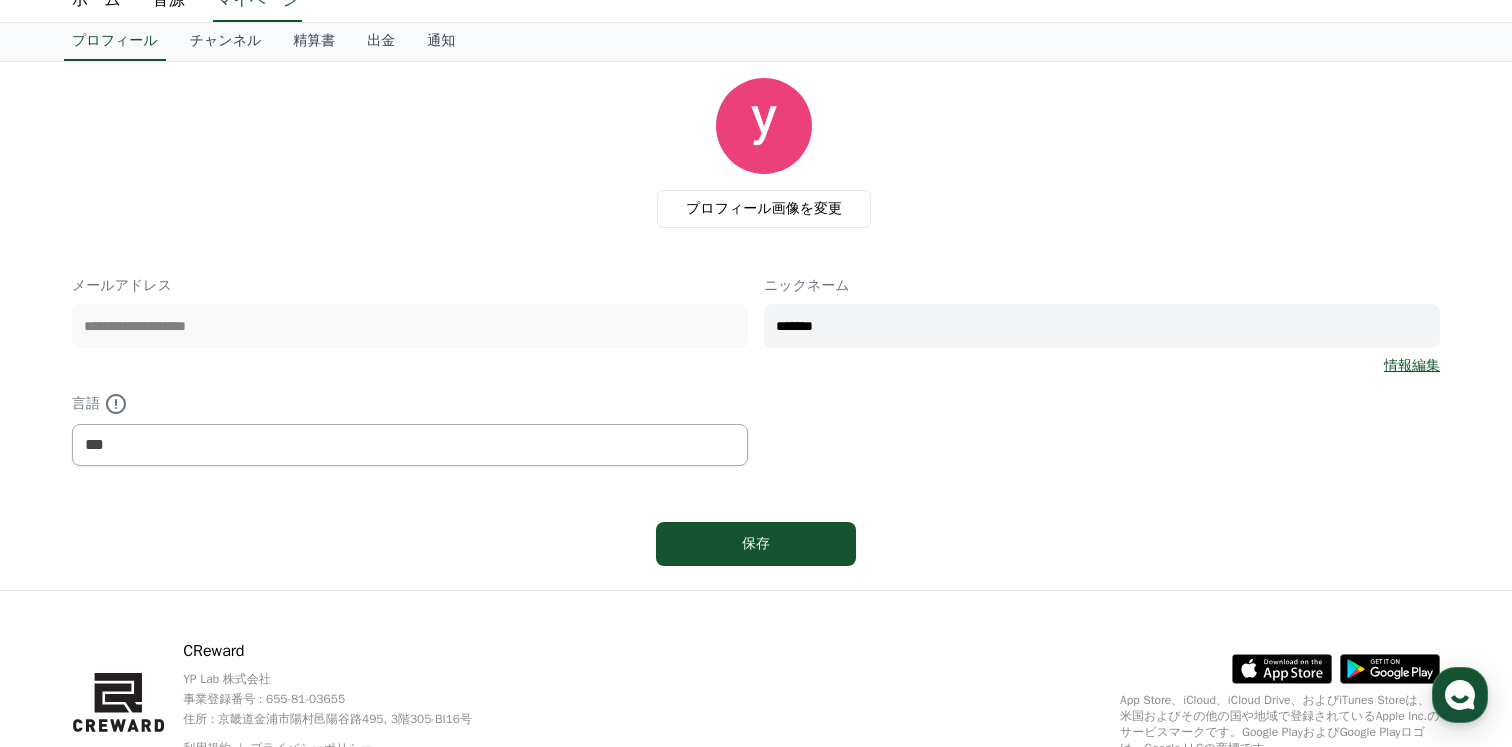 scroll, scrollTop: 168, scrollLeft: 0, axis: vertical 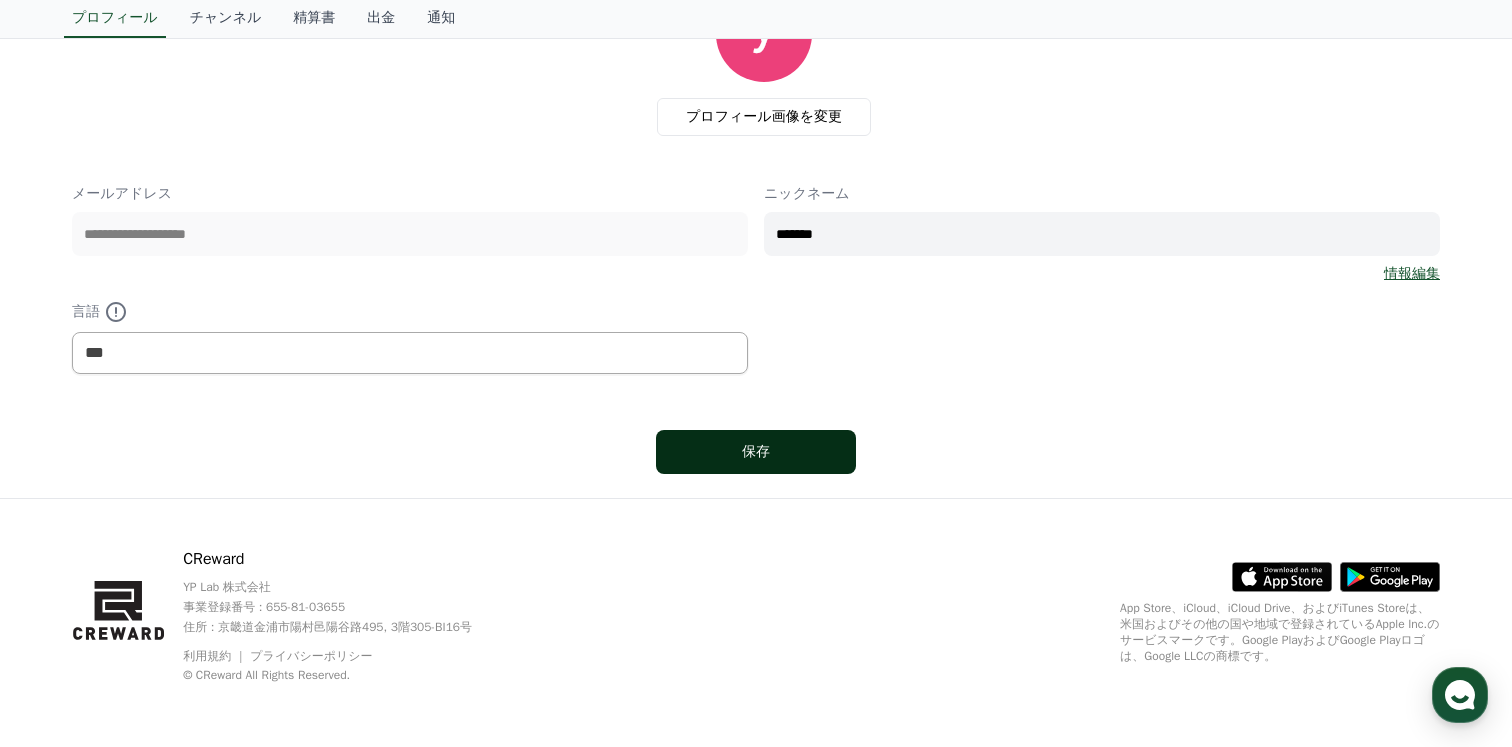 click on "保存" at bounding box center [756, 452] 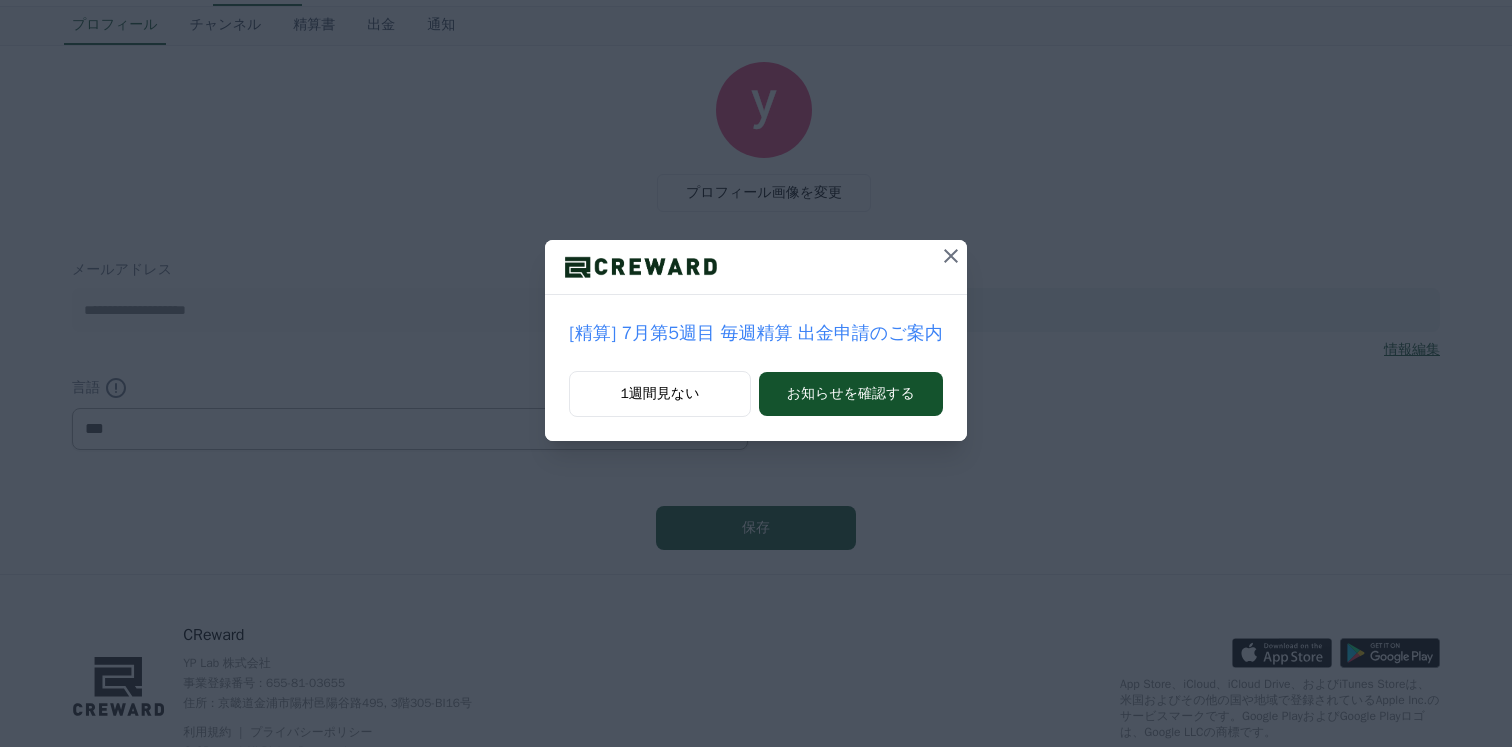scroll, scrollTop: 0, scrollLeft: 0, axis: both 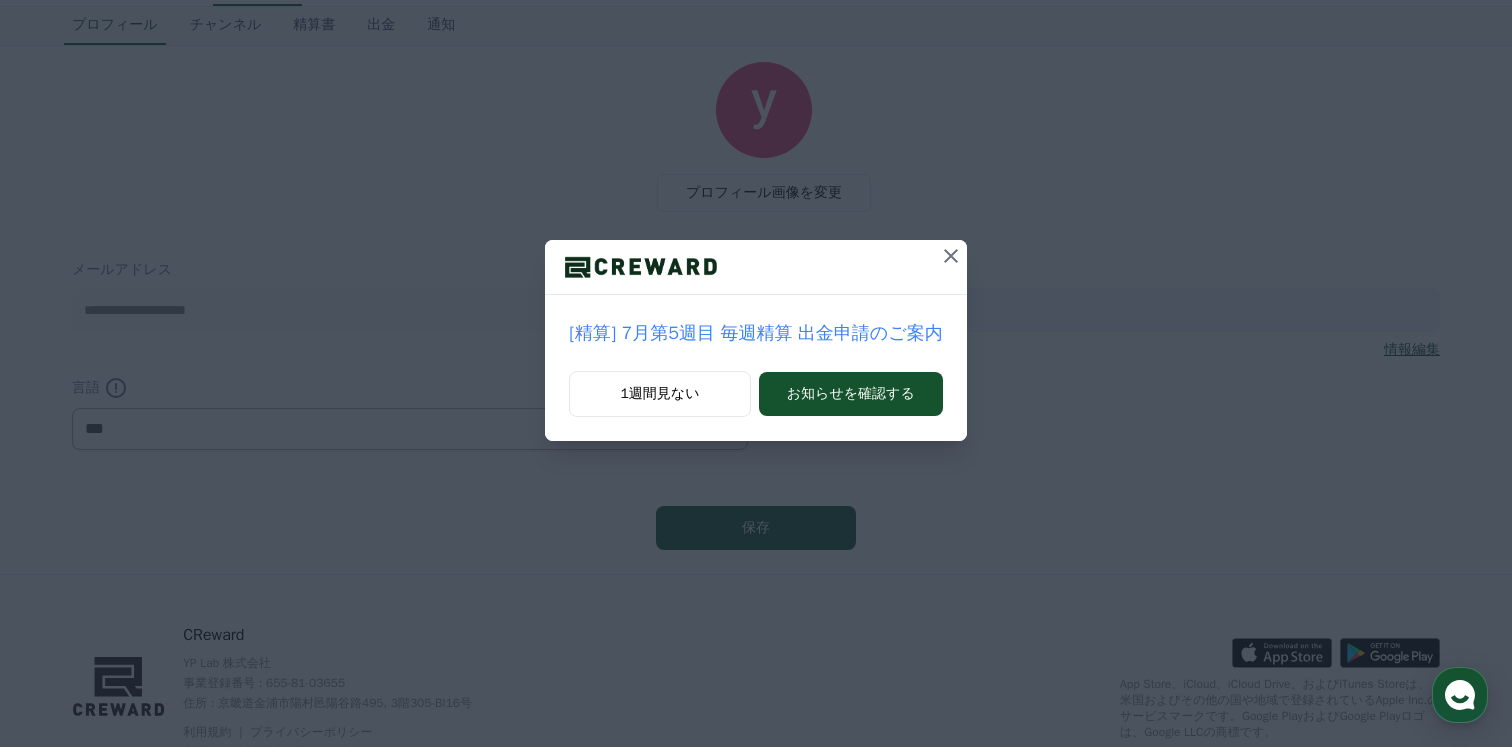 click 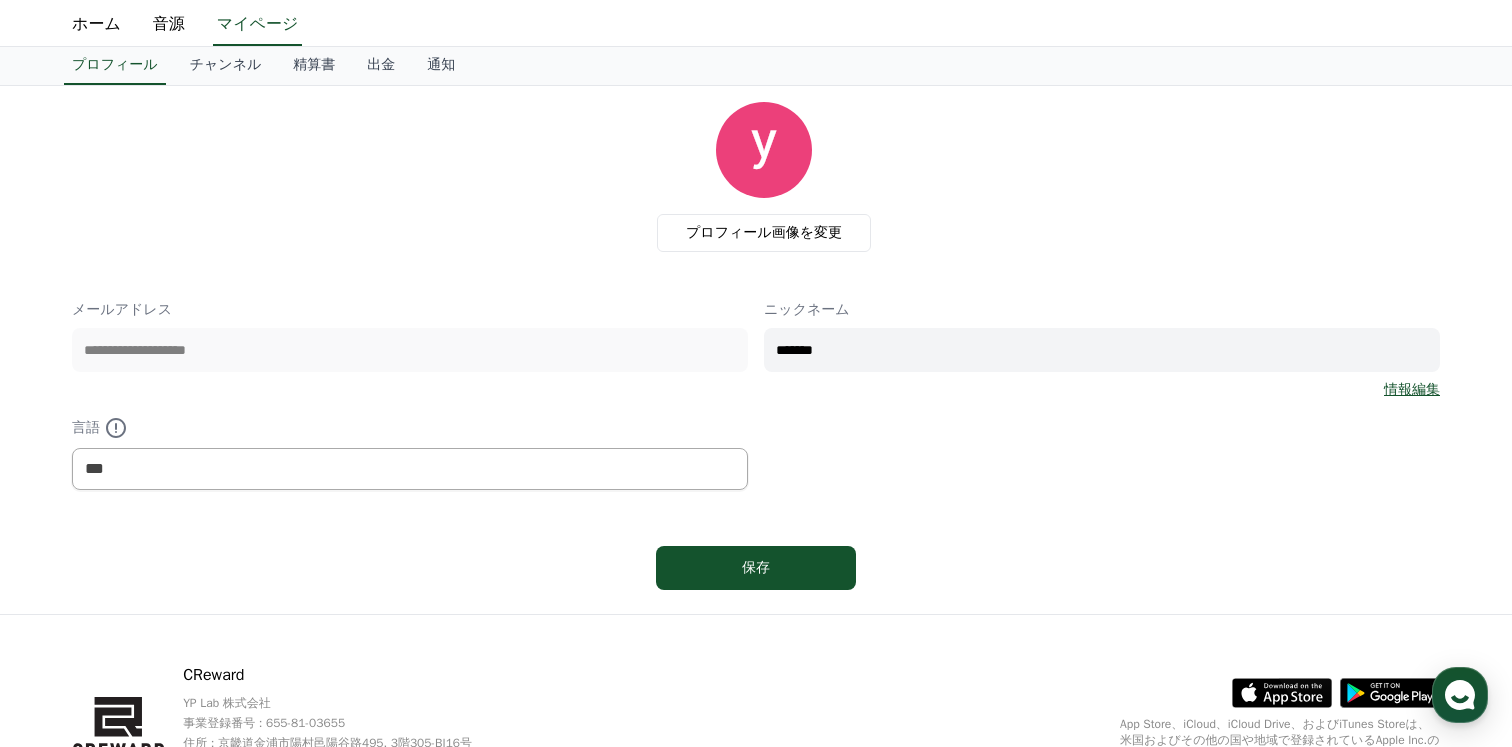scroll, scrollTop: 0, scrollLeft: 0, axis: both 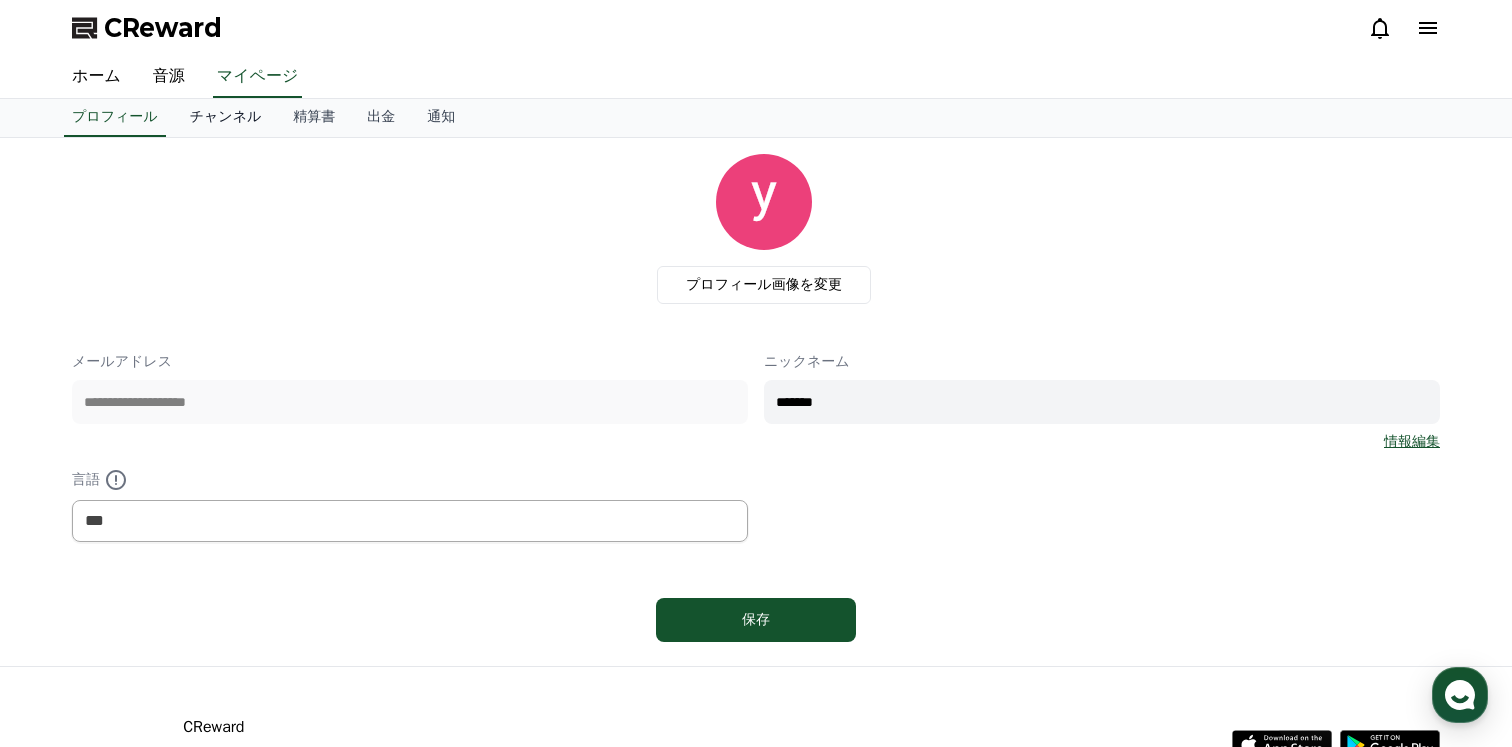 click on "チャンネル" at bounding box center (226, 118) 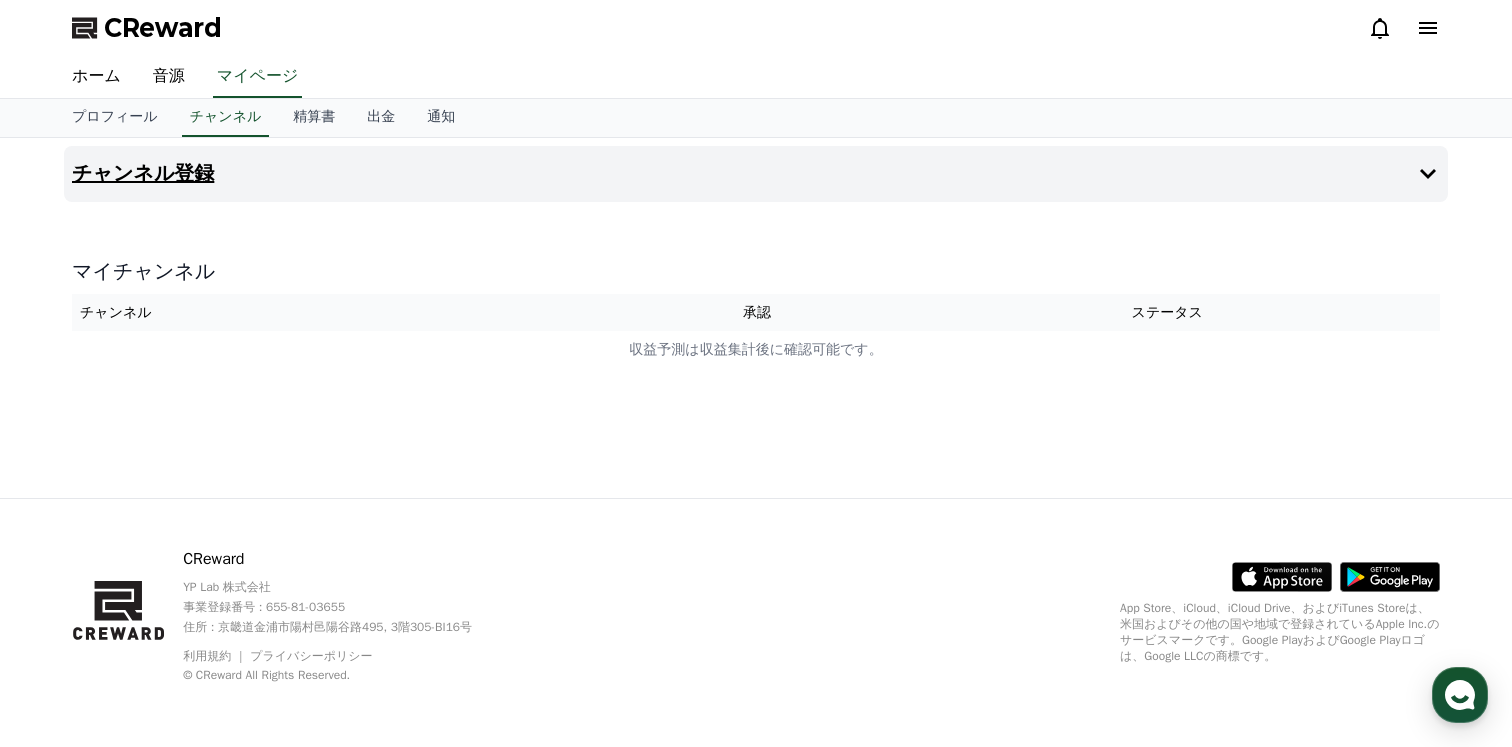 click on "チャンネル登録" at bounding box center (143, 174) 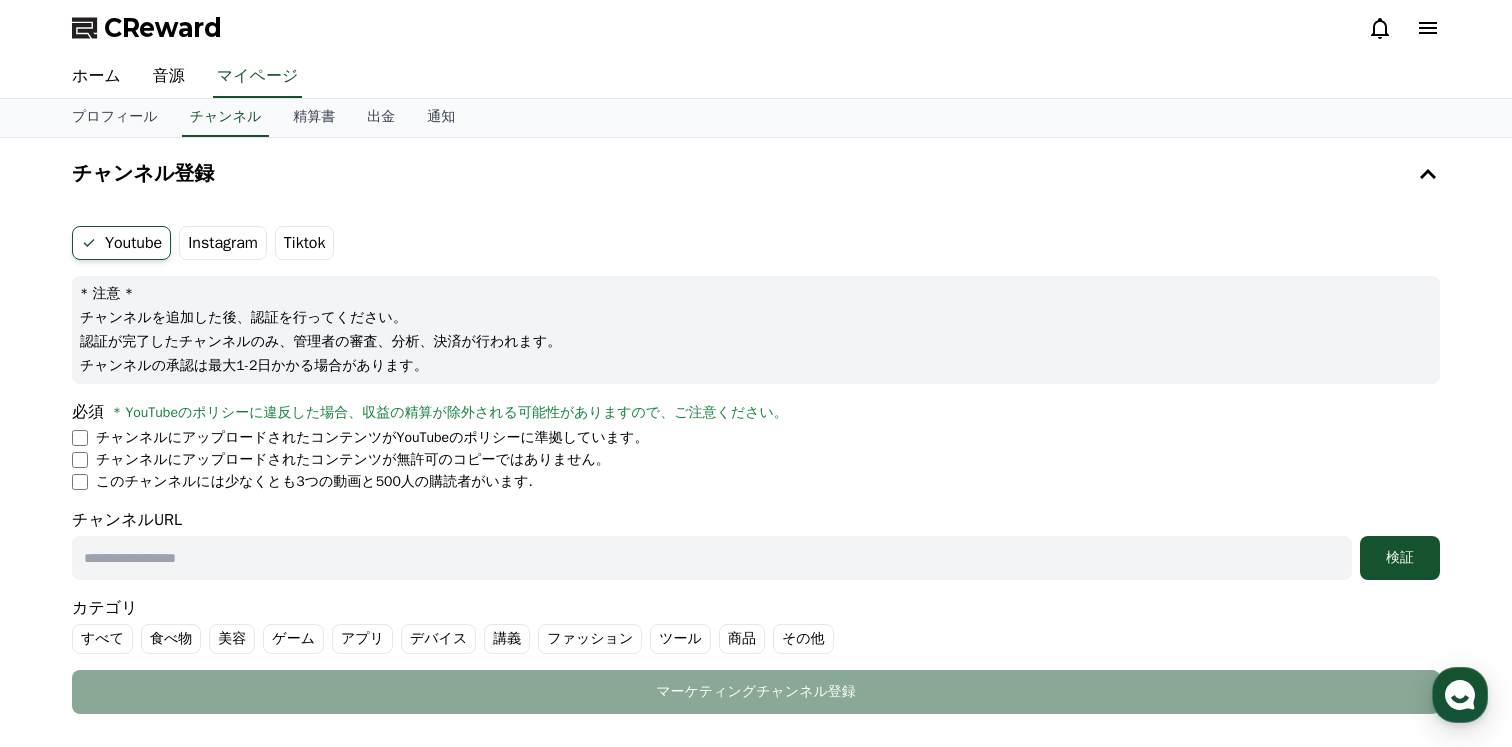 scroll, scrollTop: 6, scrollLeft: 0, axis: vertical 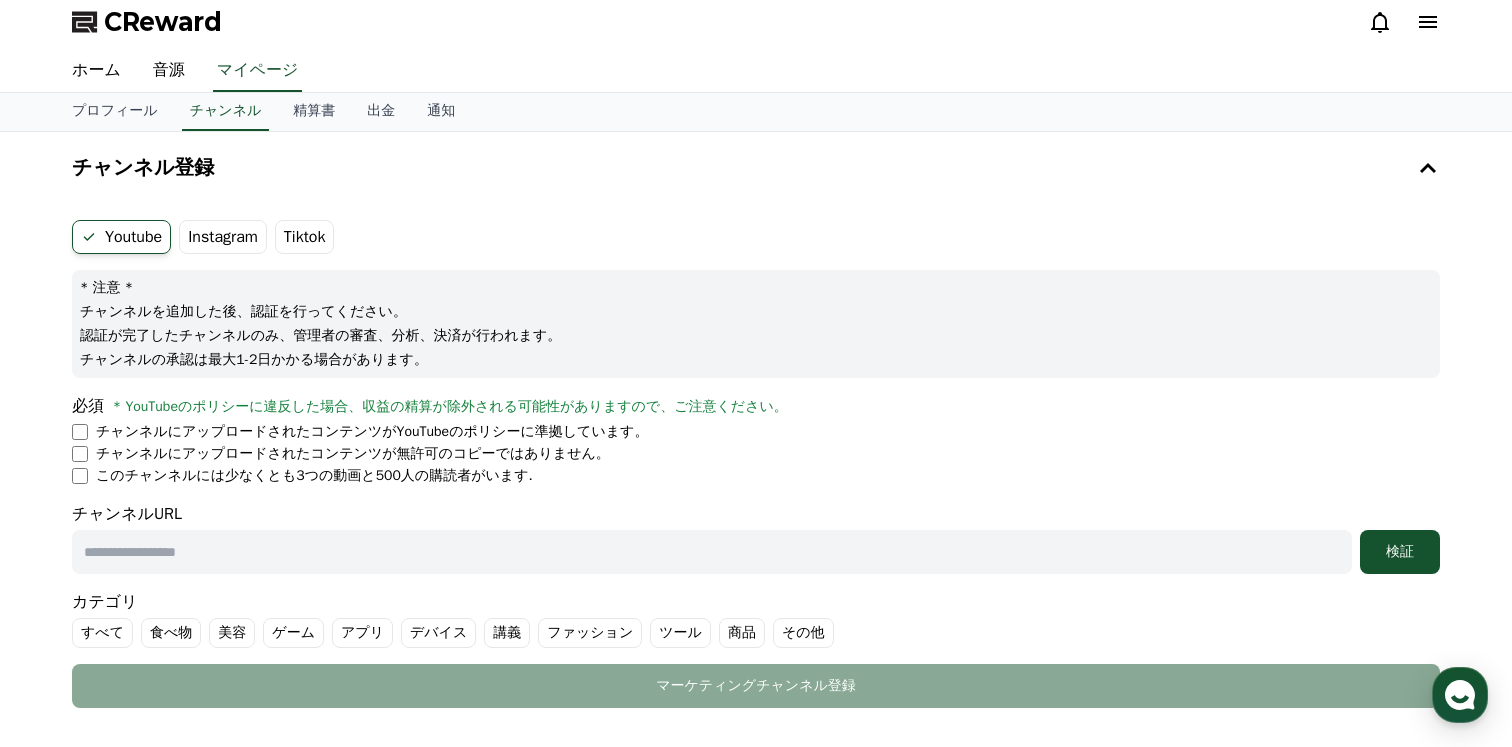 click on "Youtube" at bounding box center [121, 237] 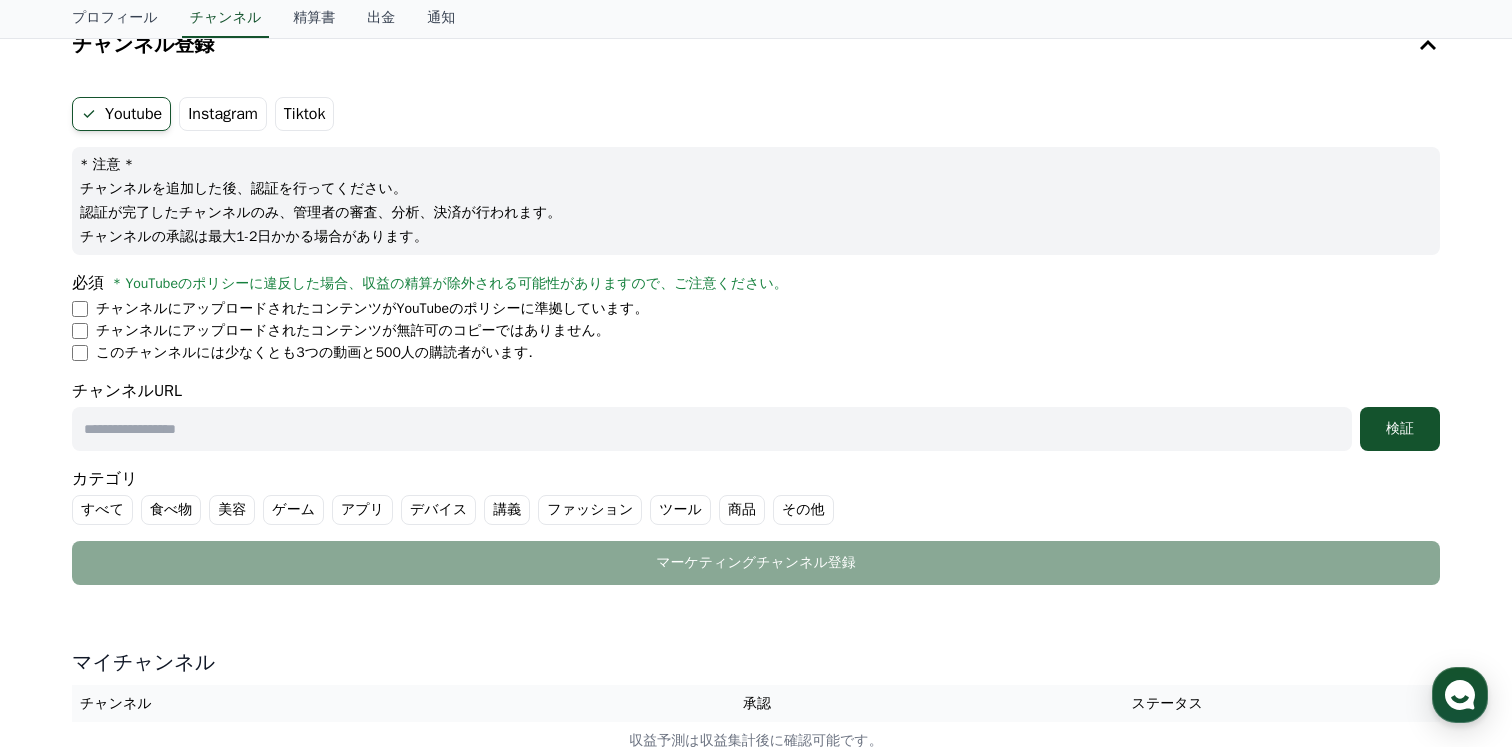 scroll, scrollTop: 134, scrollLeft: 0, axis: vertical 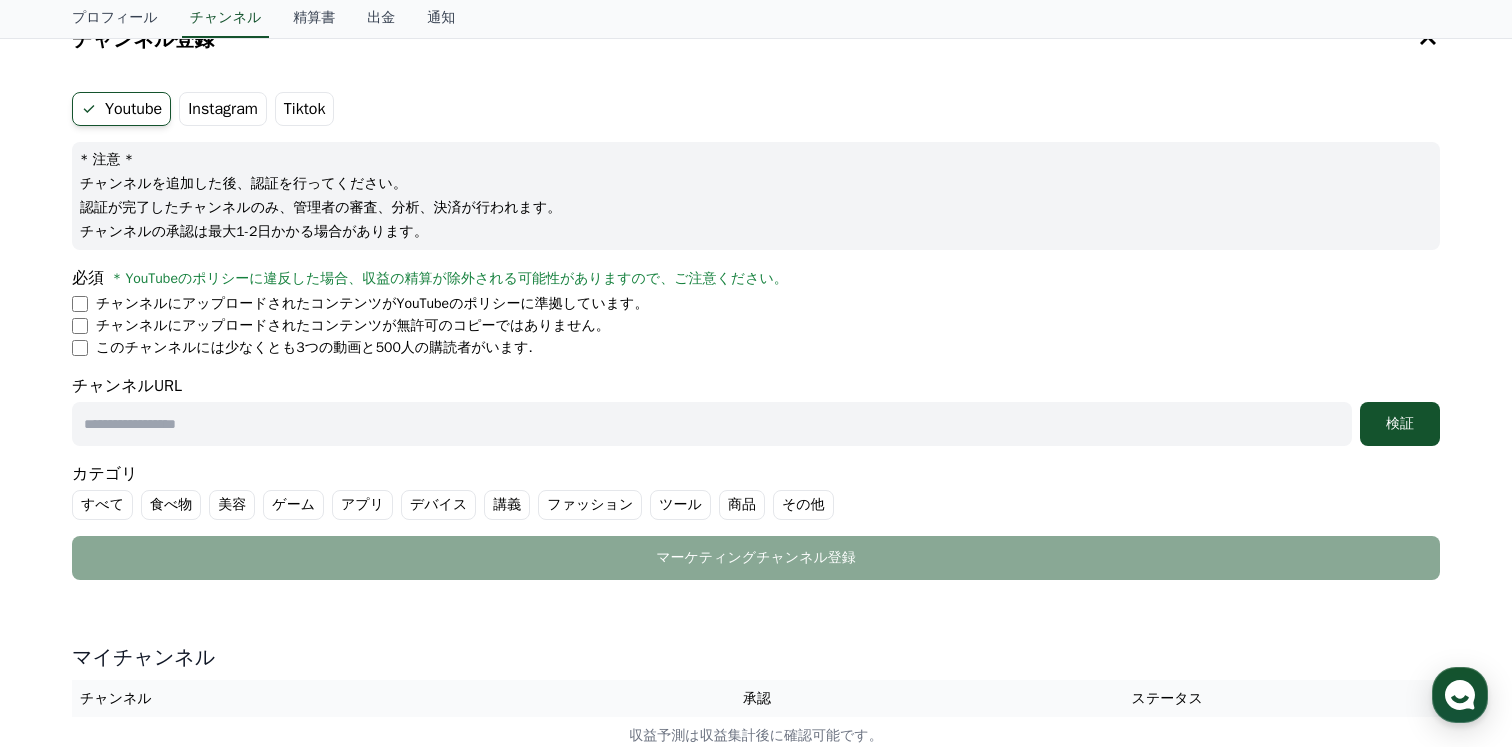 click on "* YouTubeのポリシーに違反した場合、収益の精算が除外される可能性がありますので、ご注意ください。" at bounding box center [450, 278] 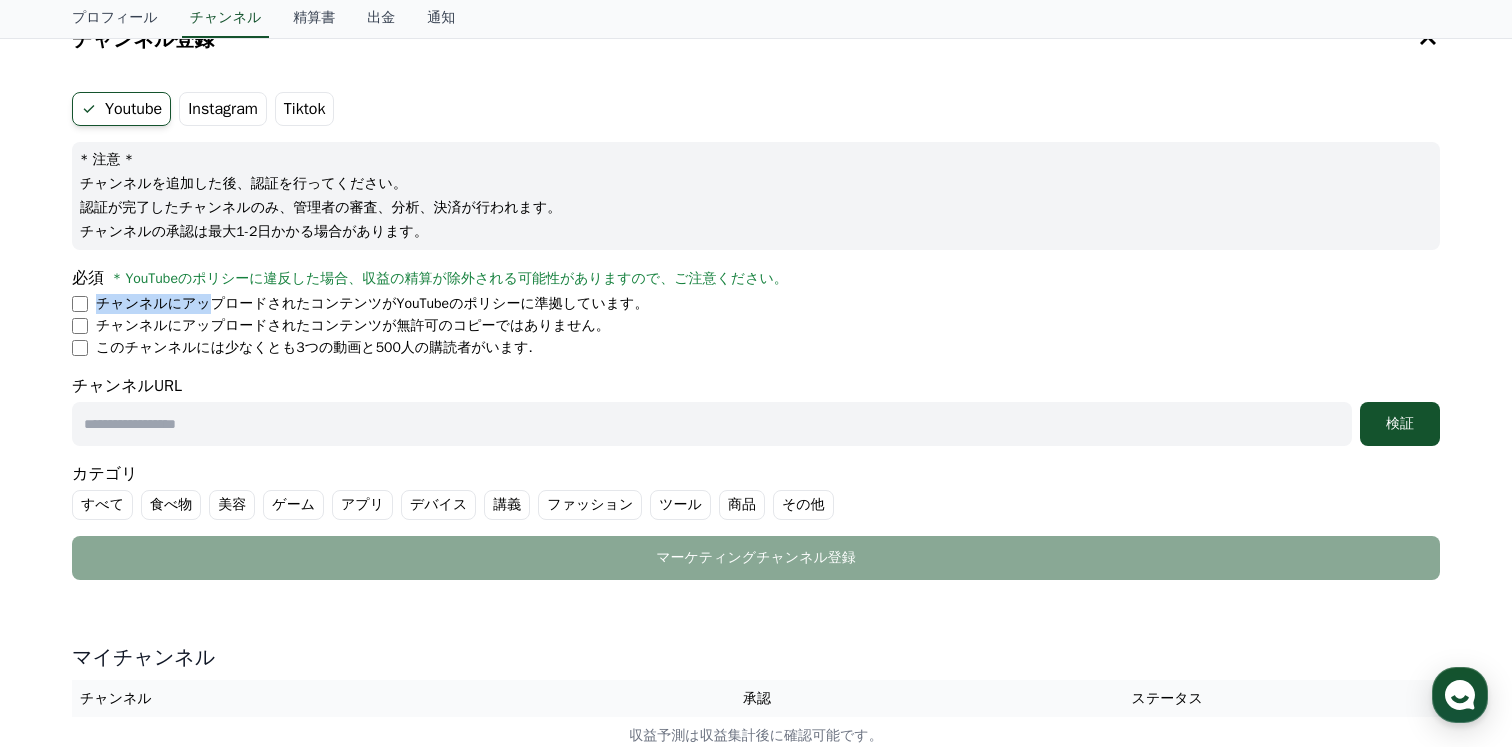 drag, startPoint x: 99, startPoint y: 306, endPoint x: 213, endPoint y: 307, distance: 114.00439 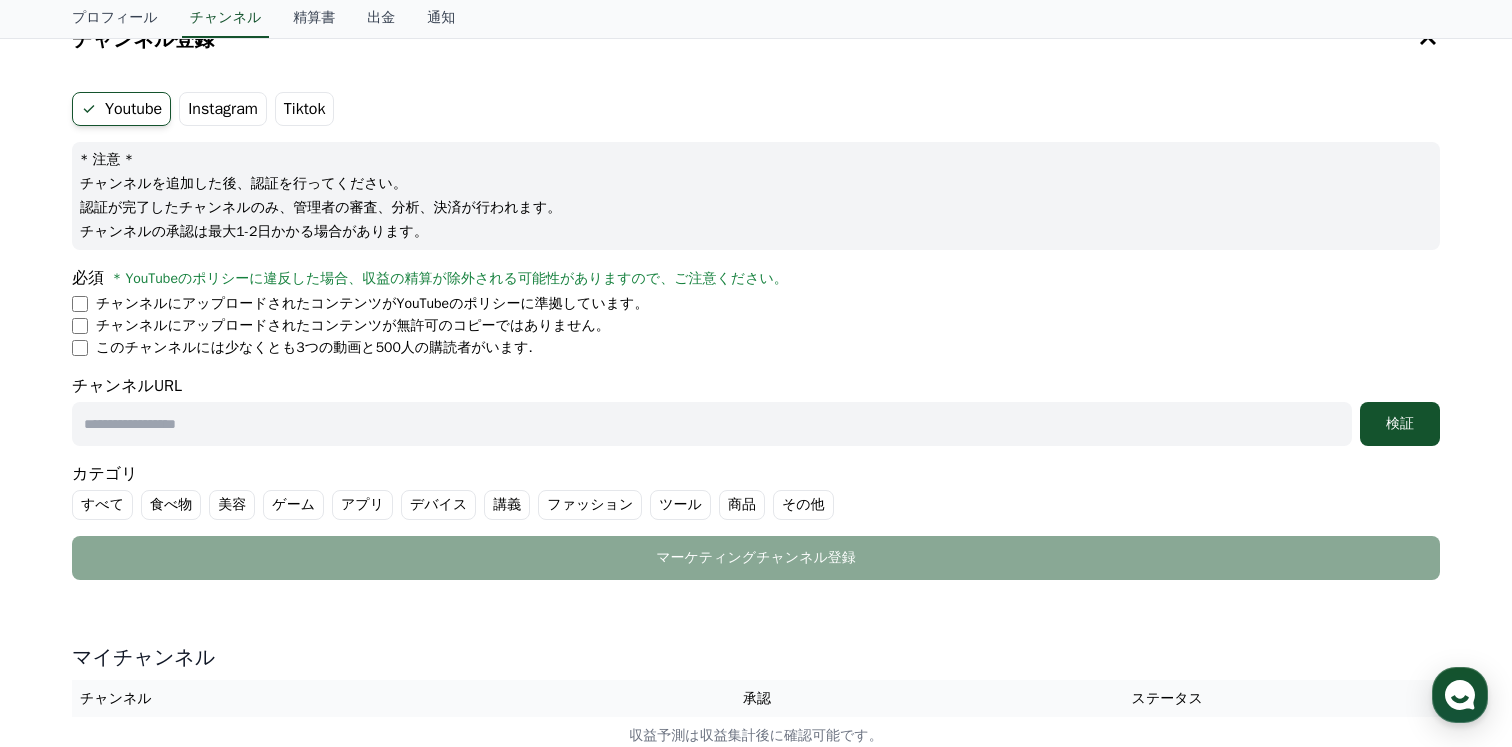 click on "チャンネルにアップロードされたコンテンツがYouTubeのポリシーに準拠しています。" at bounding box center (756, 304) 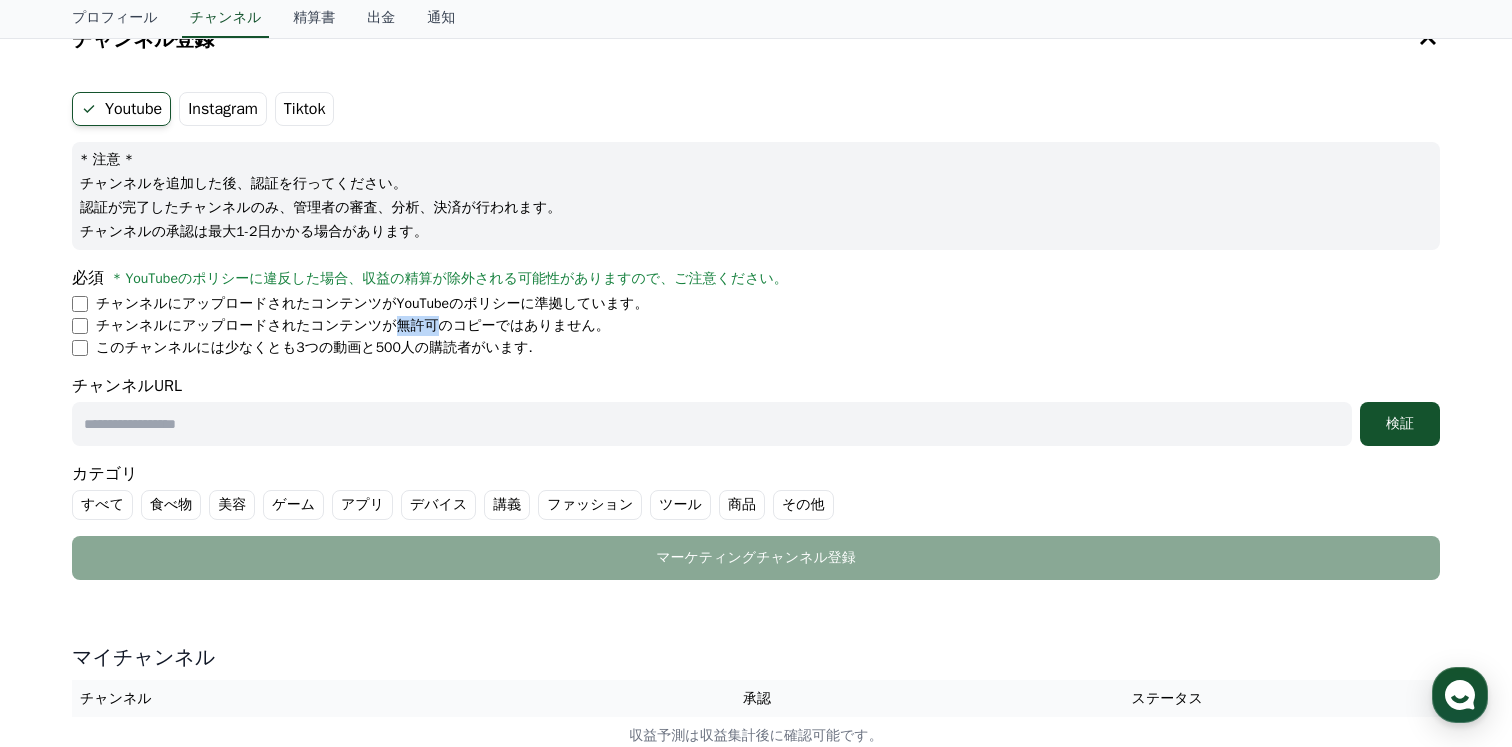 drag, startPoint x: 392, startPoint y: 326, endPoint x: 424, endPoint y: 328, distance: 32.06244 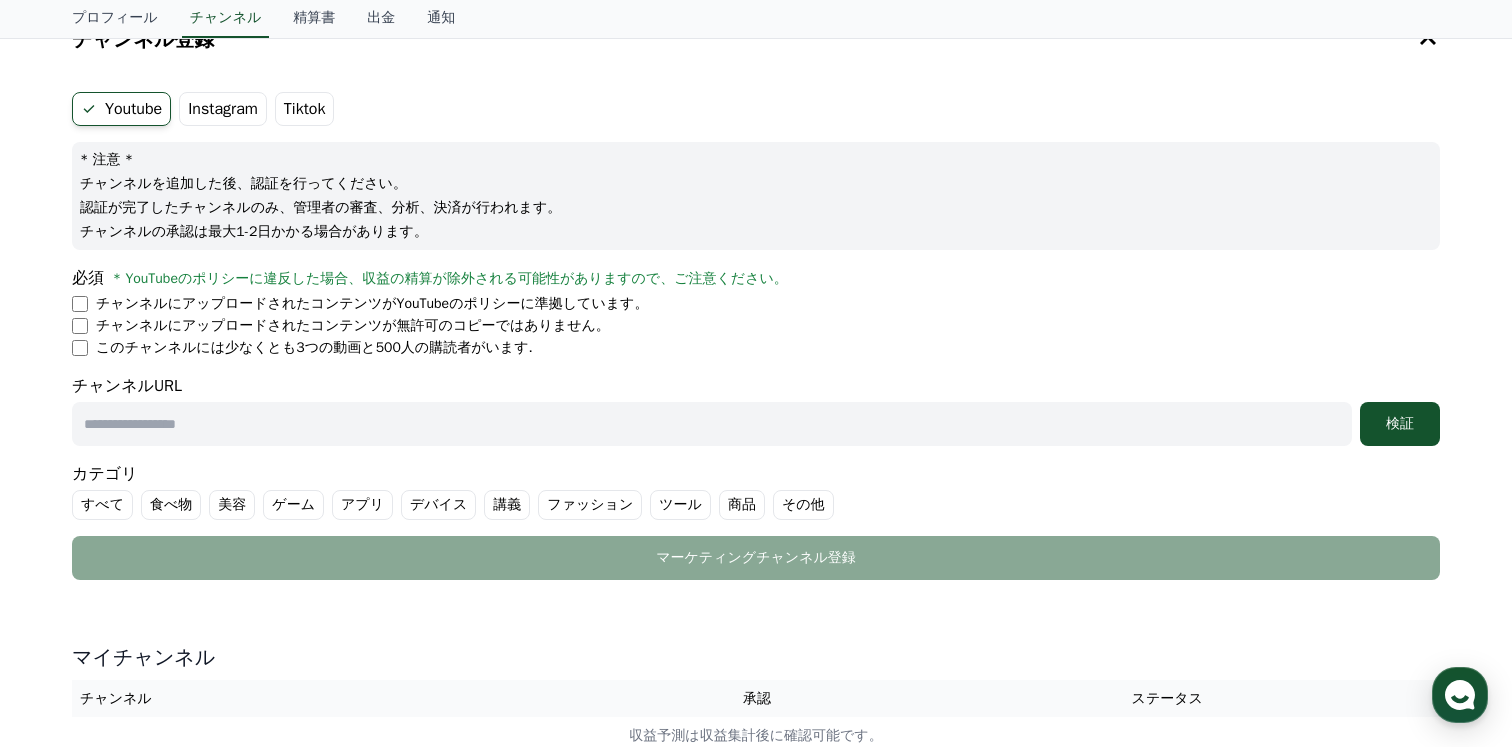 click on "このチャンネルには少なくとも3つの動画と500人の購読者がいます." at bounding box center [314, 348] 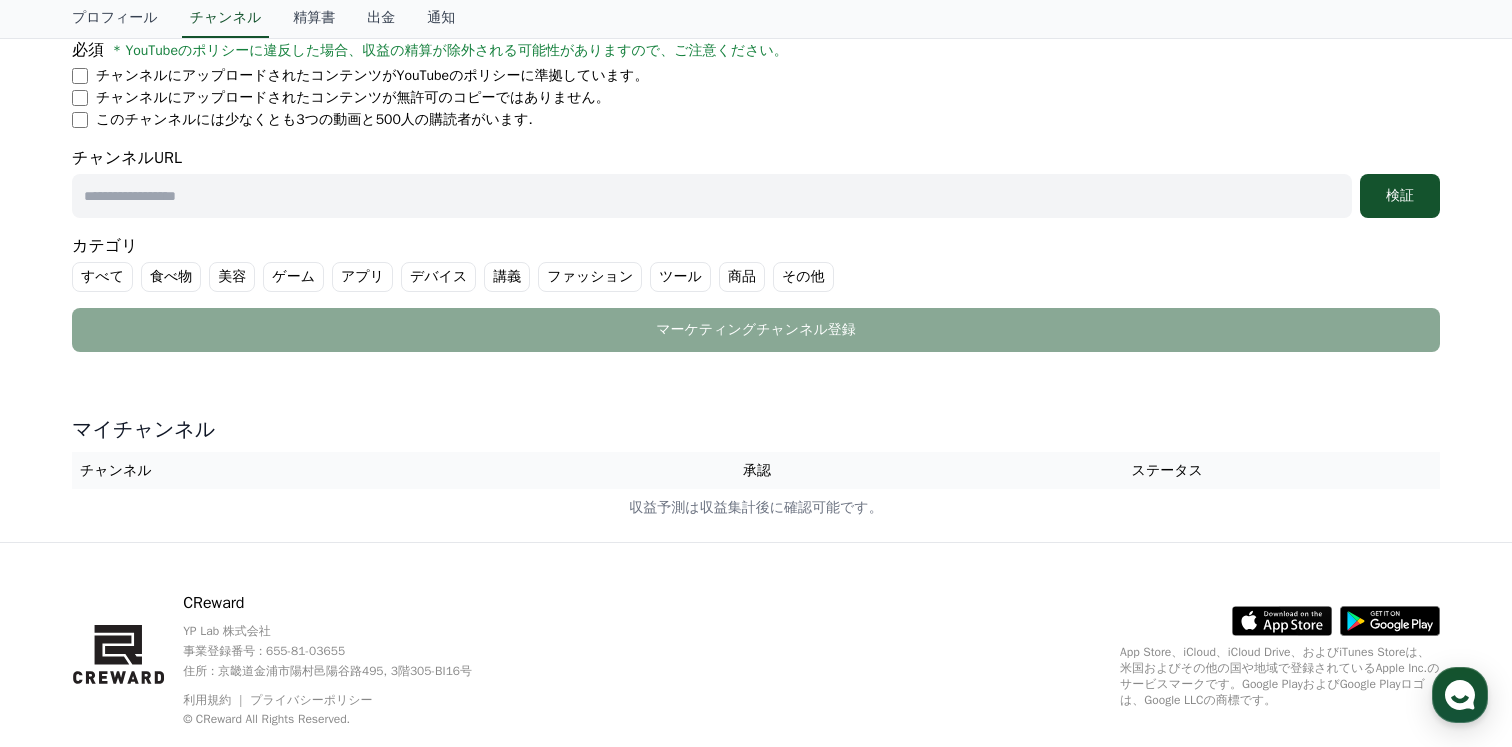 scroll, scrollTop: 0, scrollLeft: 0, axis: both 